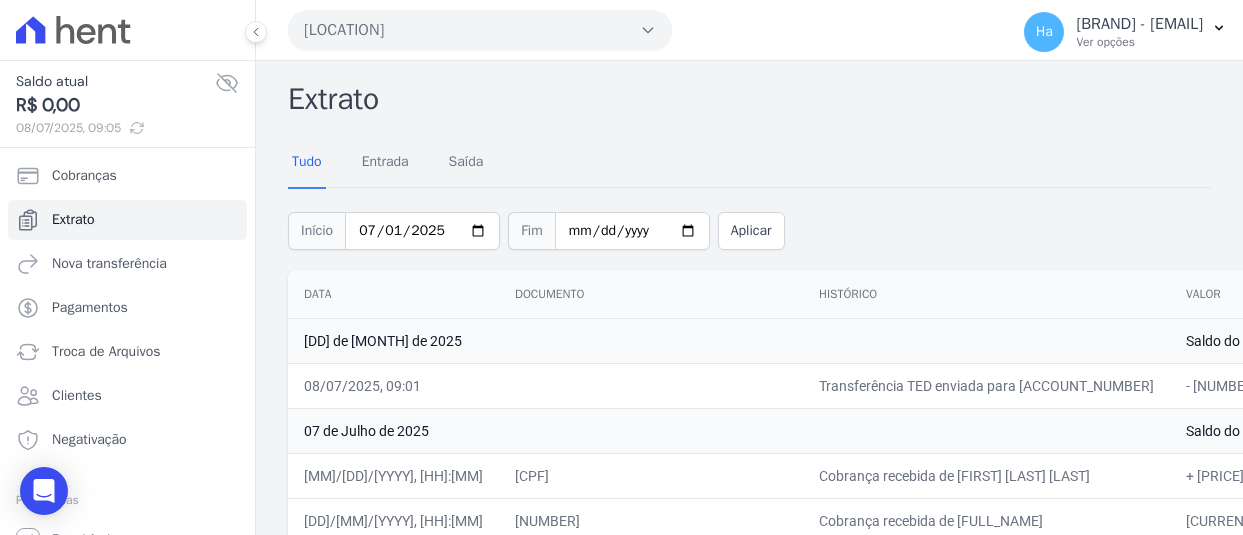 scroll, scrollTop: 0, scrollLeft: 0, axis: both 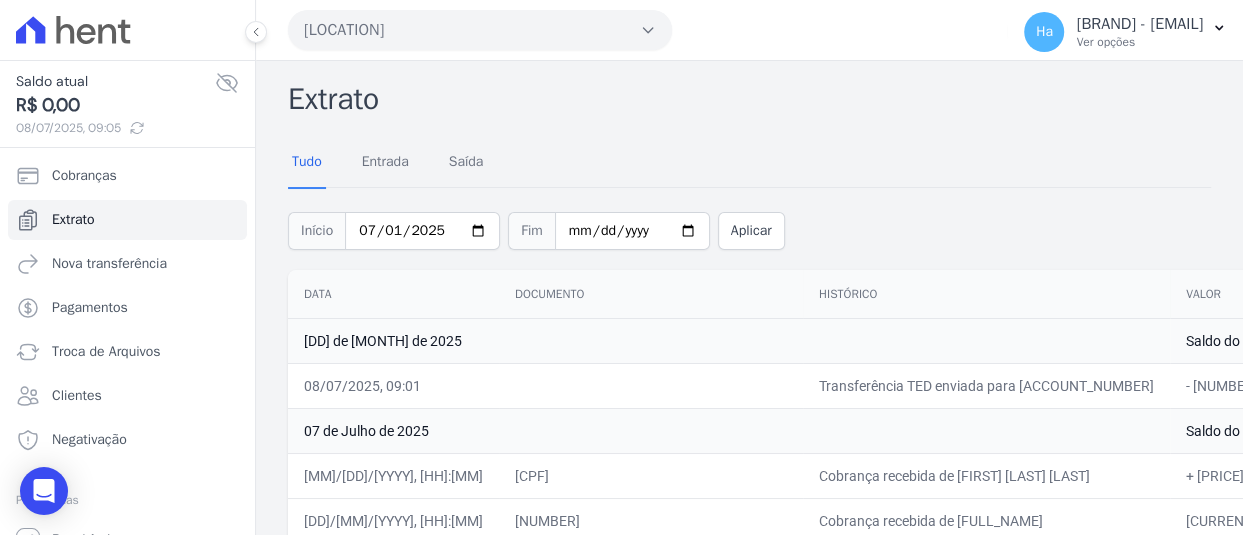 click on "[LOCATION]" at bounding box center (480, 30) 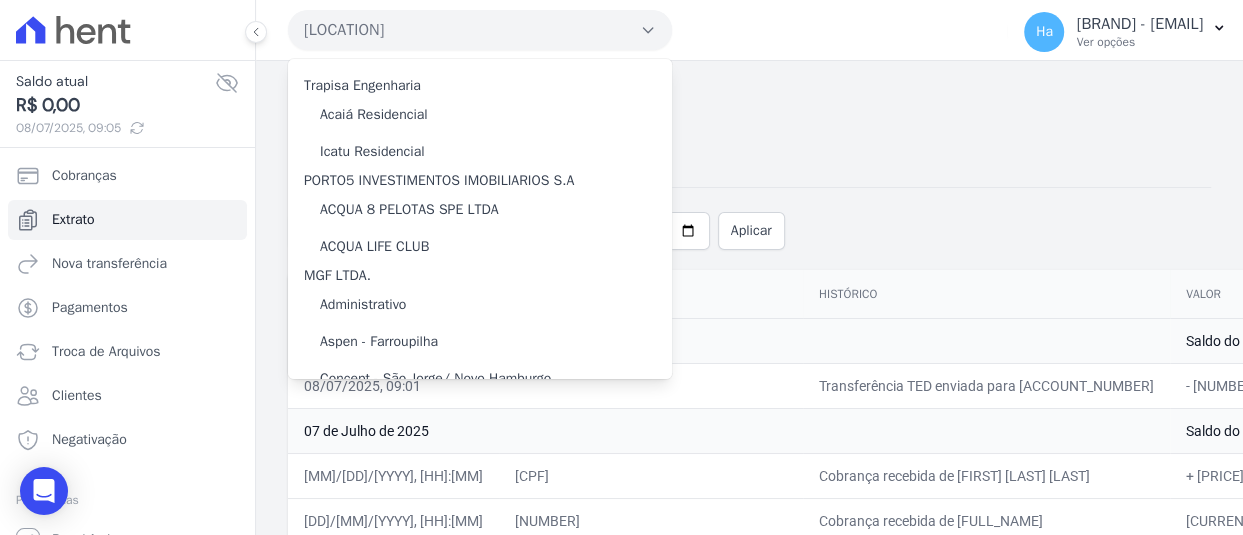 type 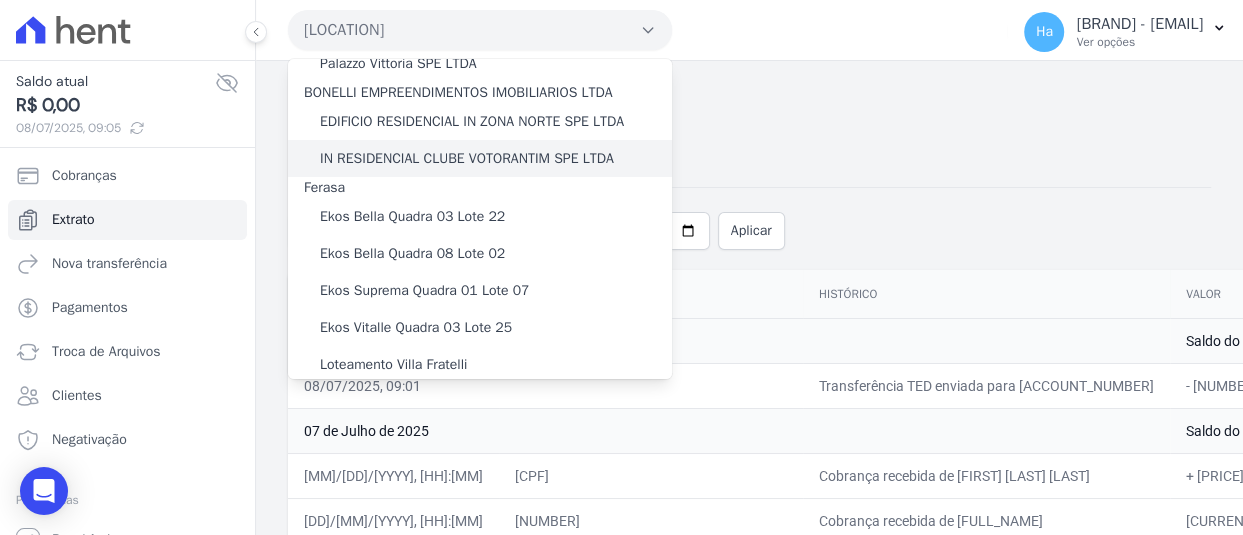 click on "IN RESIDENCIAL CLUBE VOTORANTIM SPE LTDA" at bounding box center [467, 158] 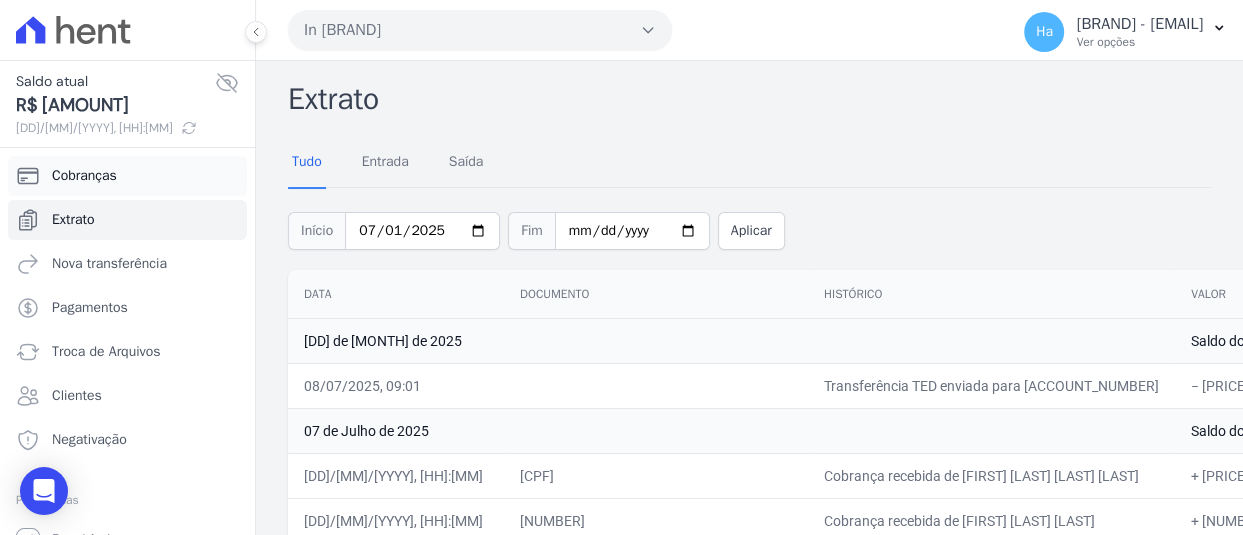 click on "Cobranças" at bounding box center (84, 176) 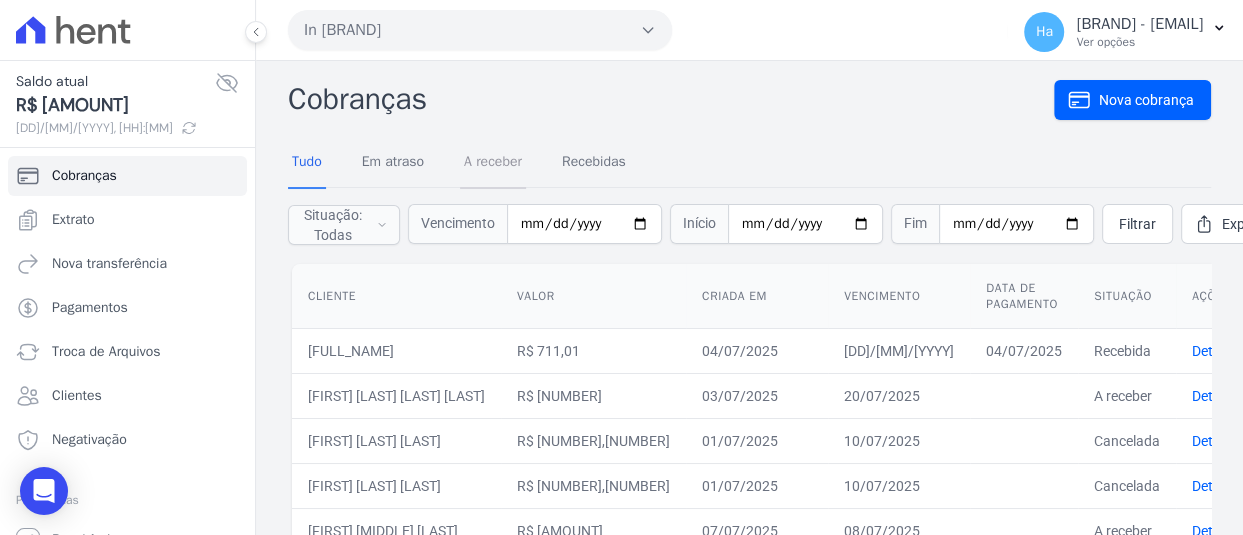 click on "A receber" at bounding box center [493, 163] 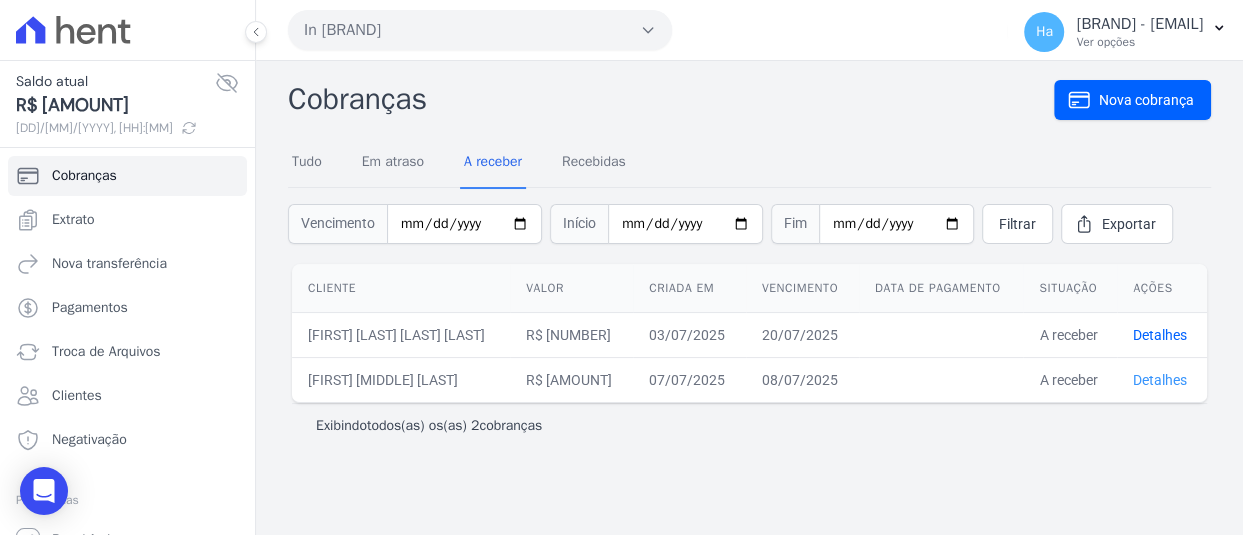 click on "Detalhes" at bounding box center (1160, 380) 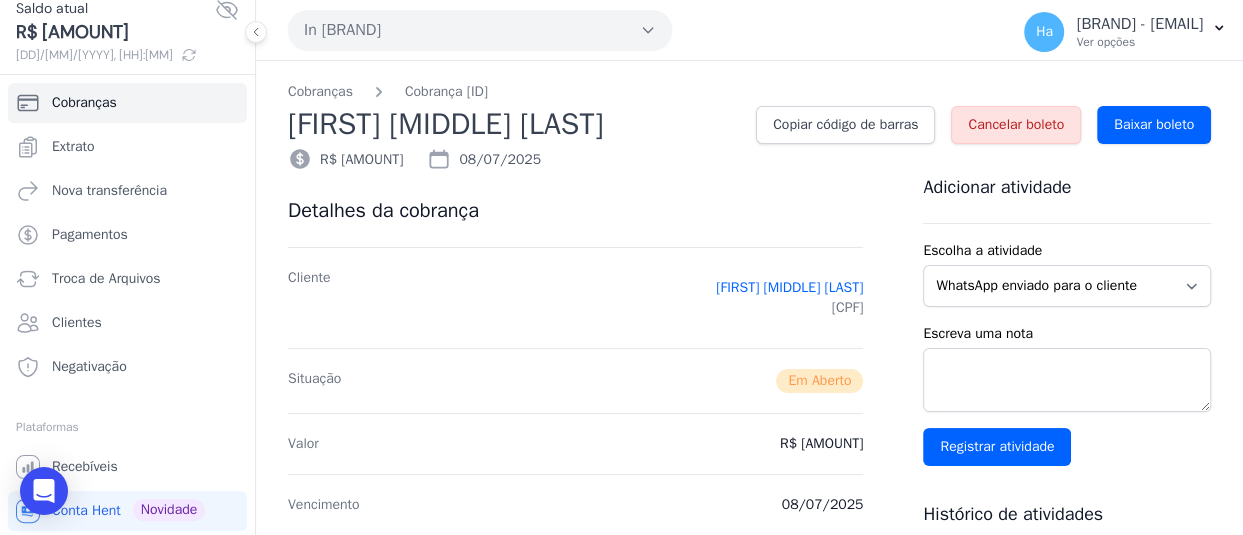 scroll, scrollTop: 74, scrollLeft: 0, axis: vertical 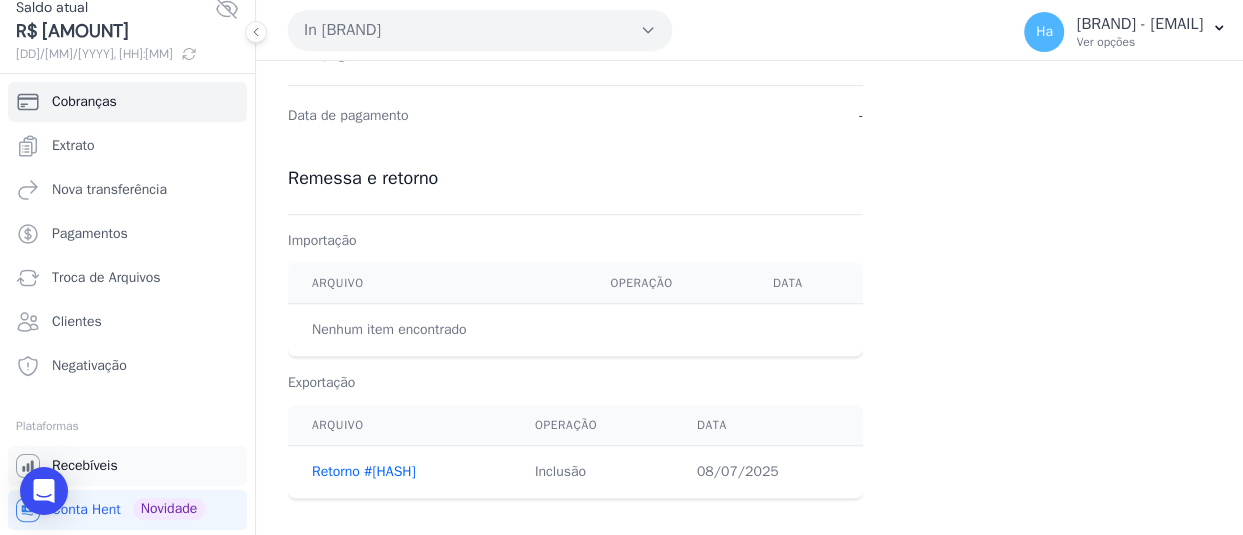 click on "Recebíveis" at bounding box center (127, 466) 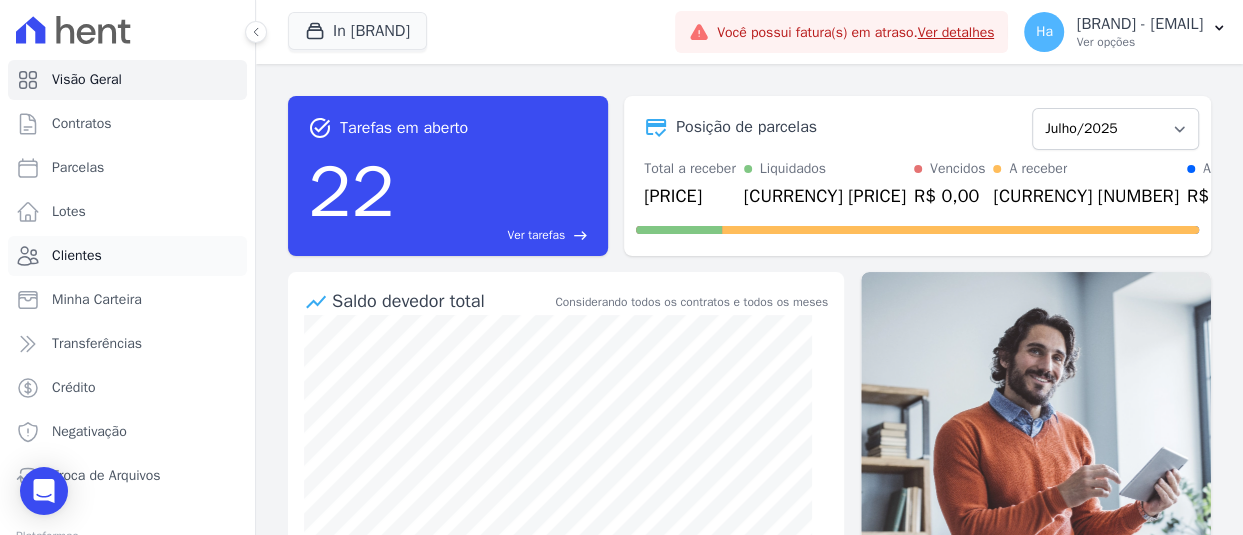 click on "Clientes" at bounding box center (127, 256) 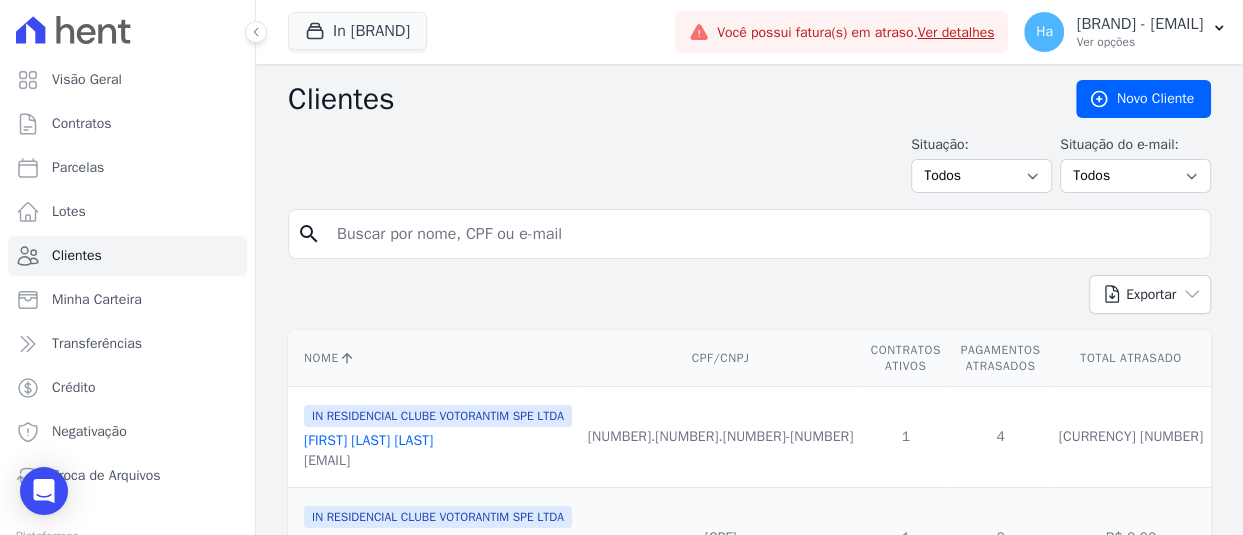 click at bounding box center (763, 234) 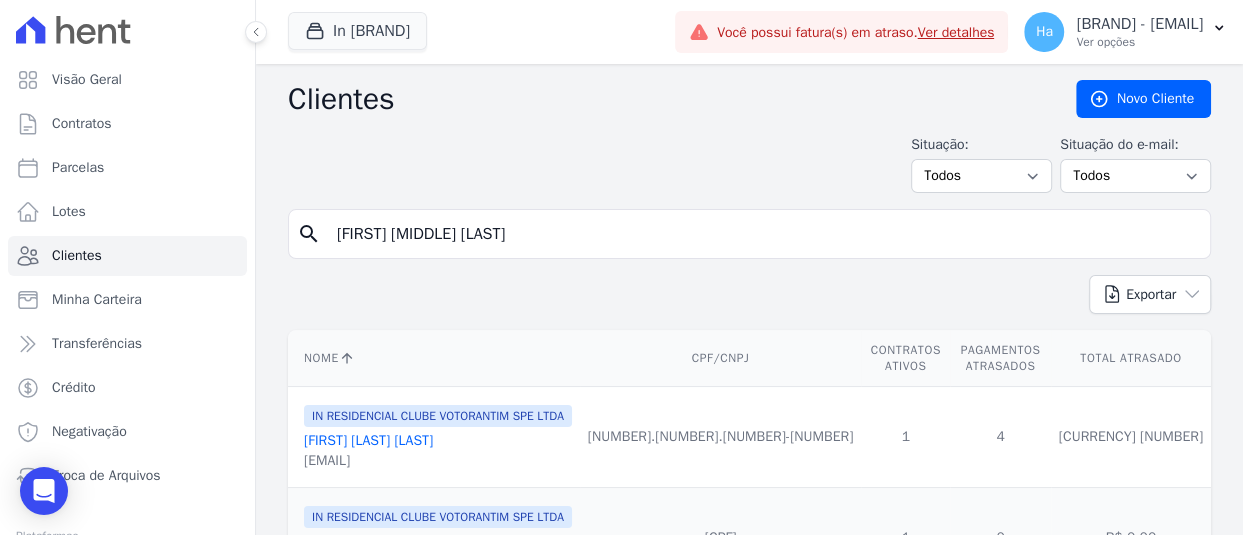 type on "[FIRST] [MIDDLE] [LAST]" 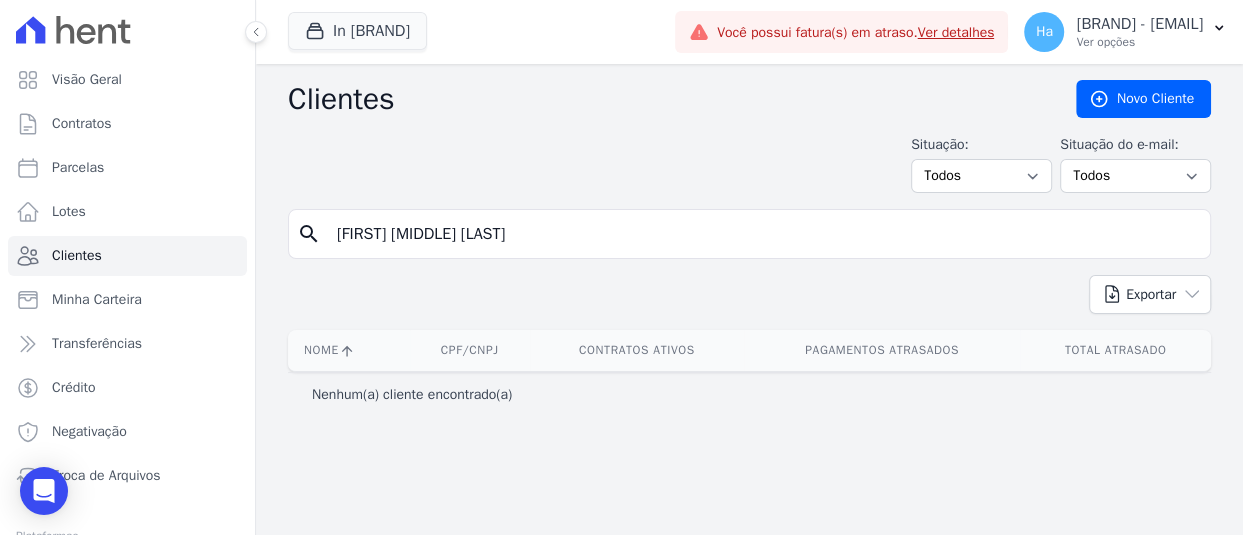 click on "[FIRST] [MIDDLE] [LAST]" at bounding box center (763, 234) 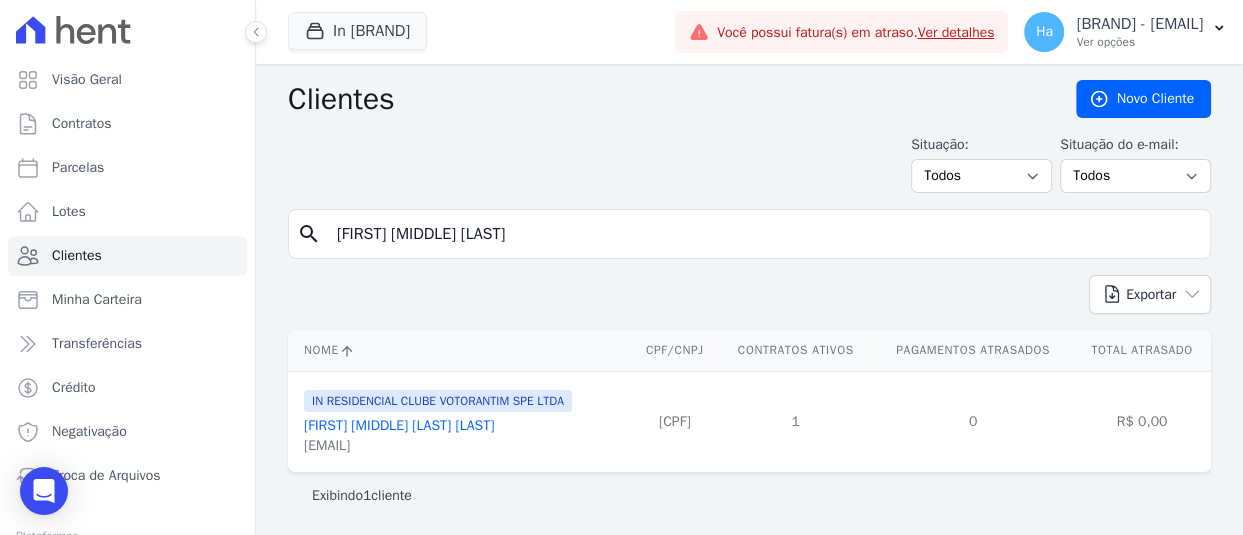 click on "[FIRST] [MIDDLE] [LAST] [LAST]" at bounding box center [399, 425] 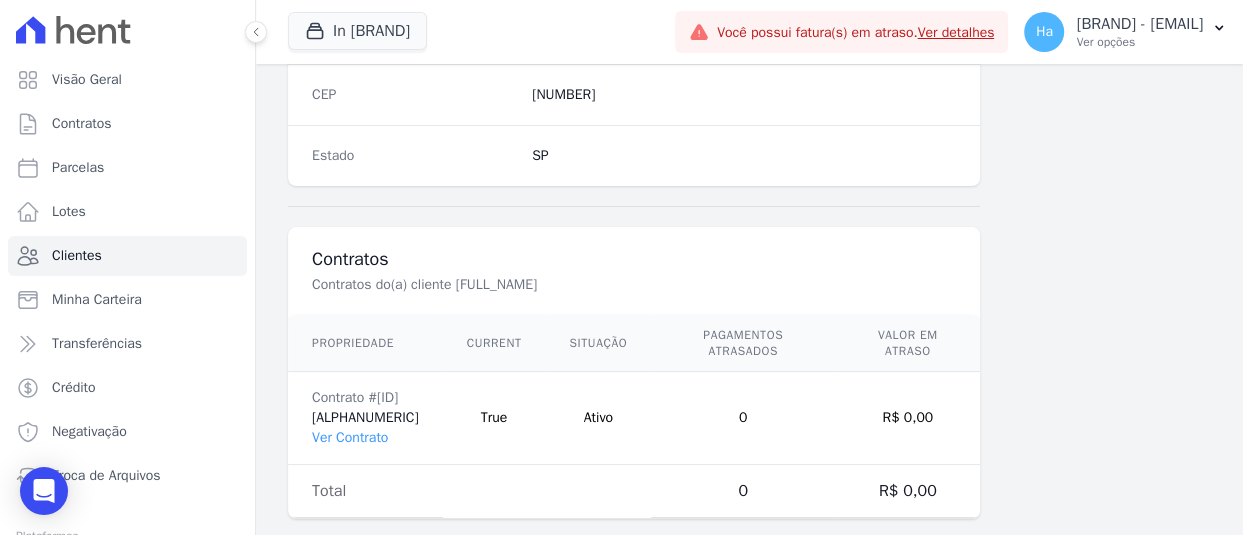 scroll, scrollTop: 1349, scrollLeft: 0, axis: vertical 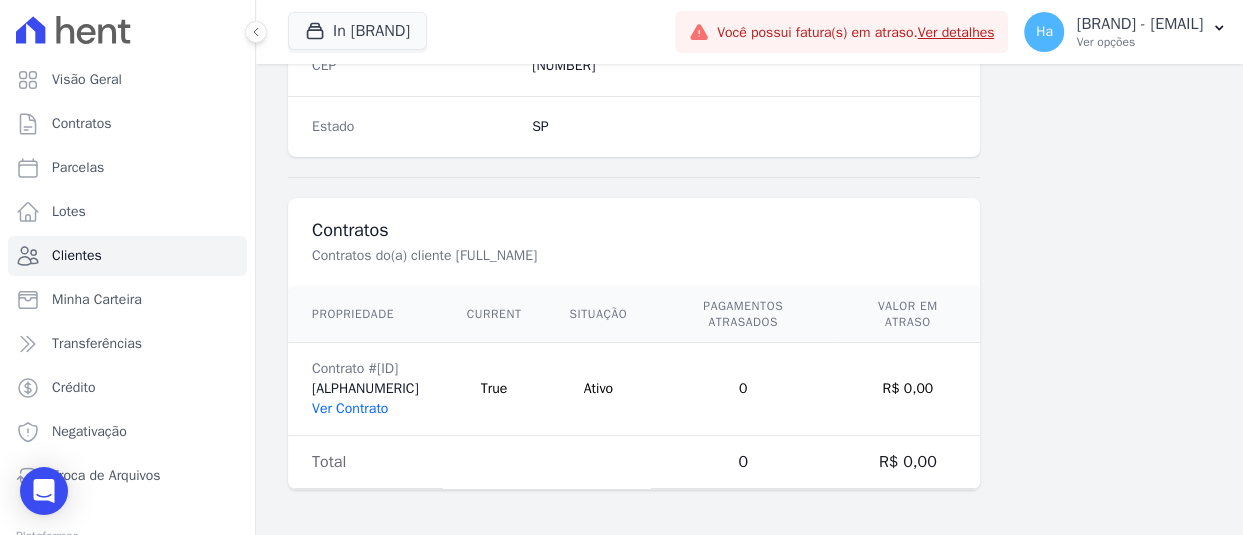 click on "Ver Contrato" at bounding box center (350, 408) 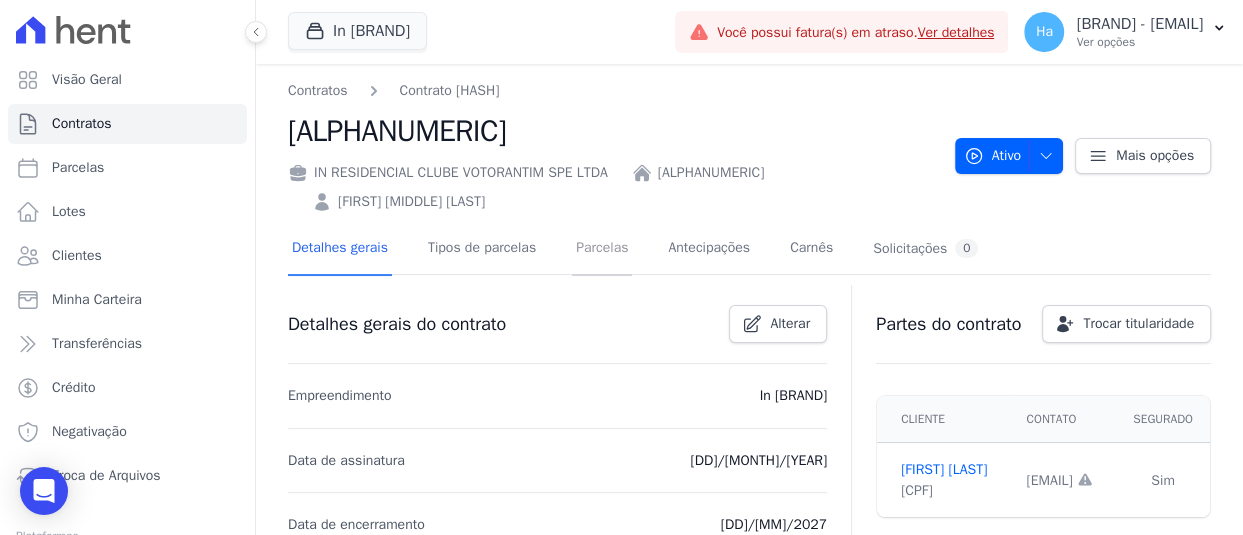 click on "Parcelas" at bounding box center (602, 249) 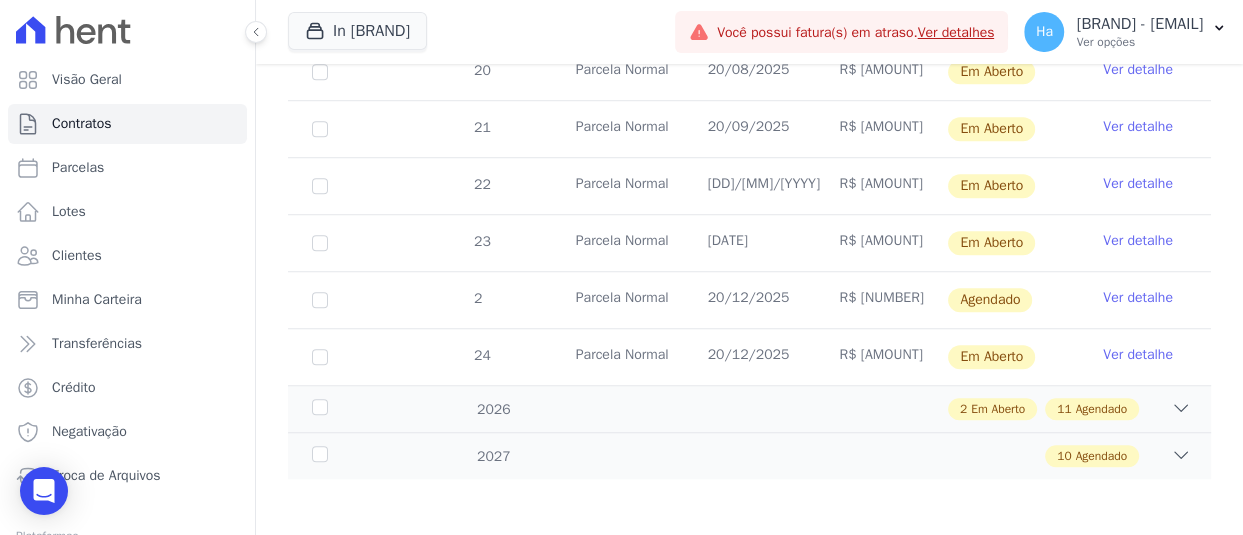 scroll, scrollTop: 917, scrollLeft: 0, axis: vertical 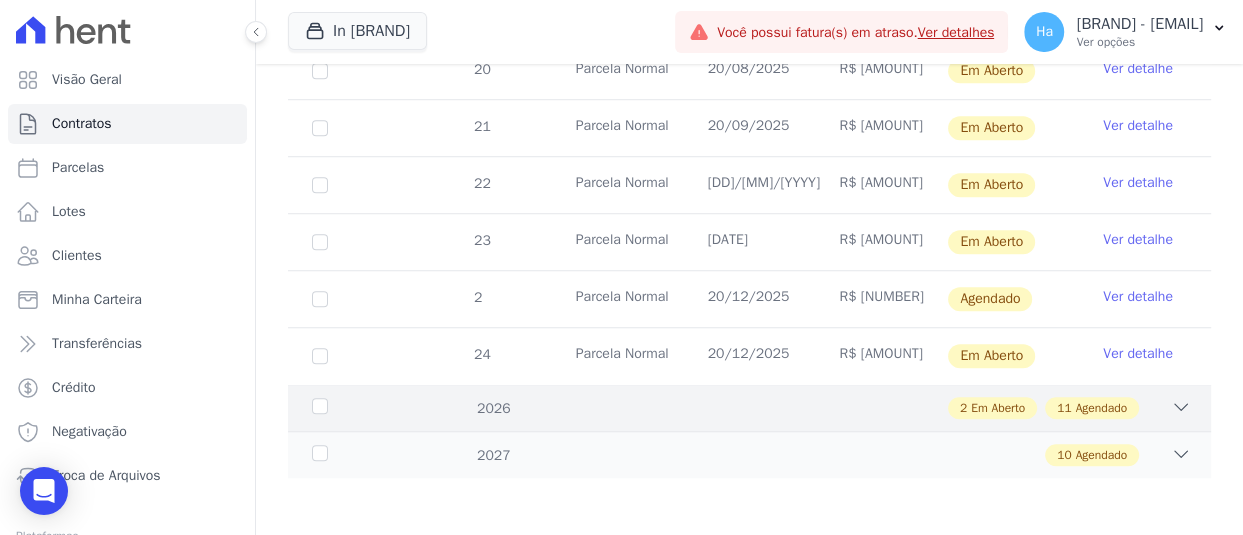 click at bounding box center [1181, 407] 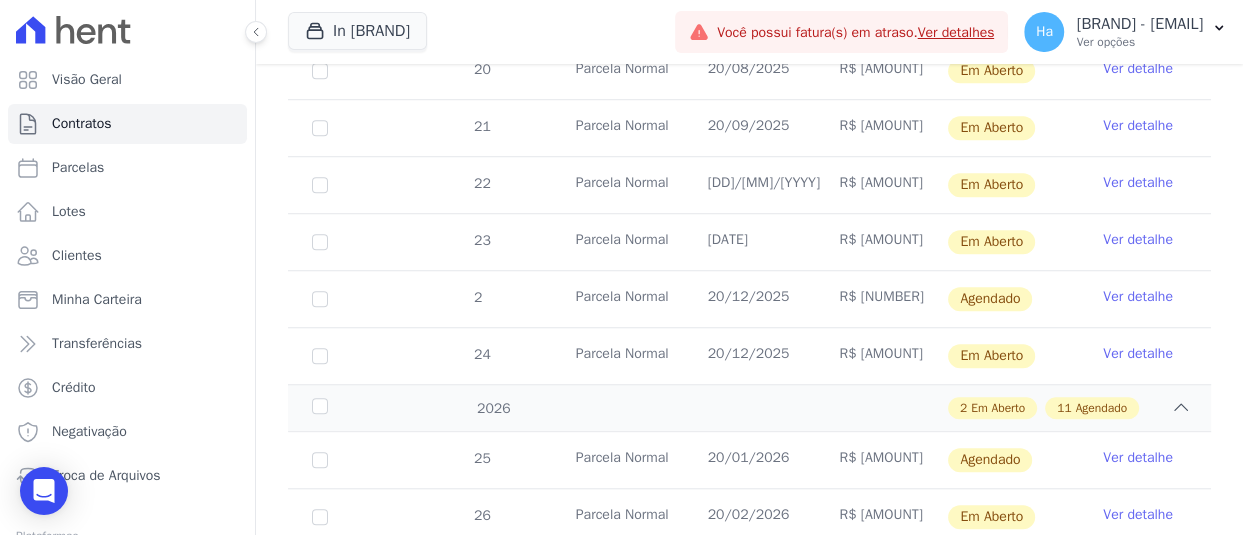click on "Ver detalhe" at bounding box center (1138, 458) 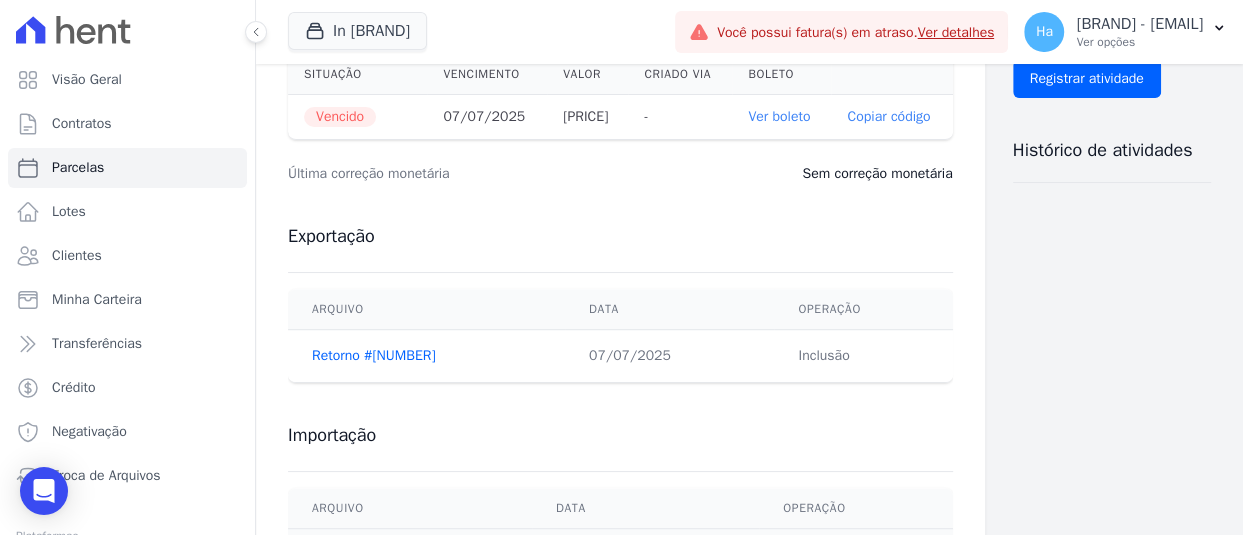 scroll, scrollTop: 533, scrollLeft: 0, axis: vertical 